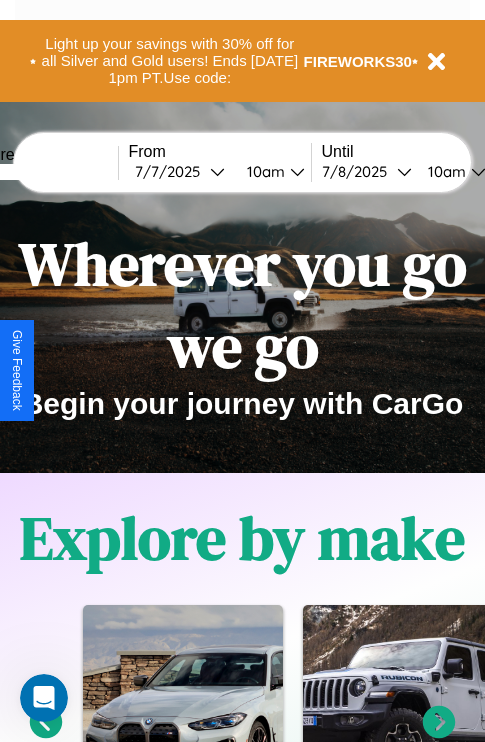 scroll, scrollTop: 2423, scrollLeft: 0, axis: vertical 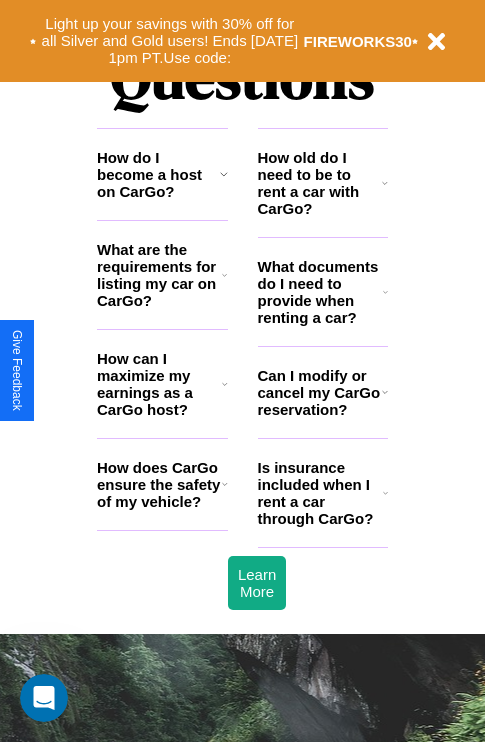 click on "How old do I need to be to rent a car with CarGo?" at bounding box center [320, 183] 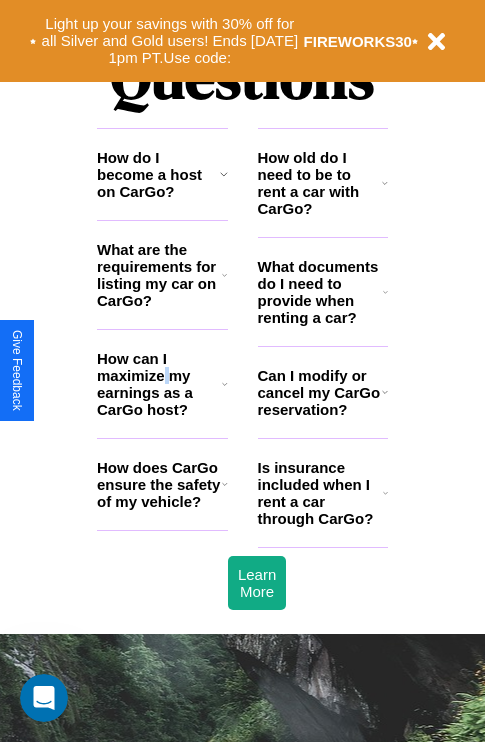 click on "How can I maximize my earnings as a CarGo host?" at bounding box center (159, 384) 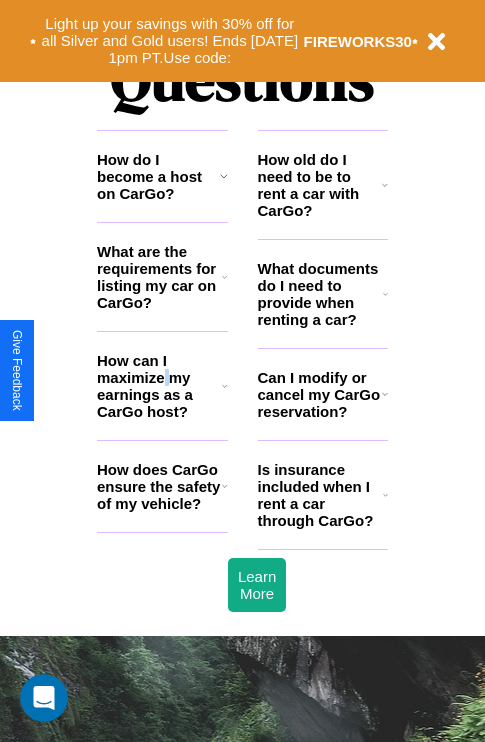 scroll, scrollTop: 308, scrollLeft: 0, axis: vertical 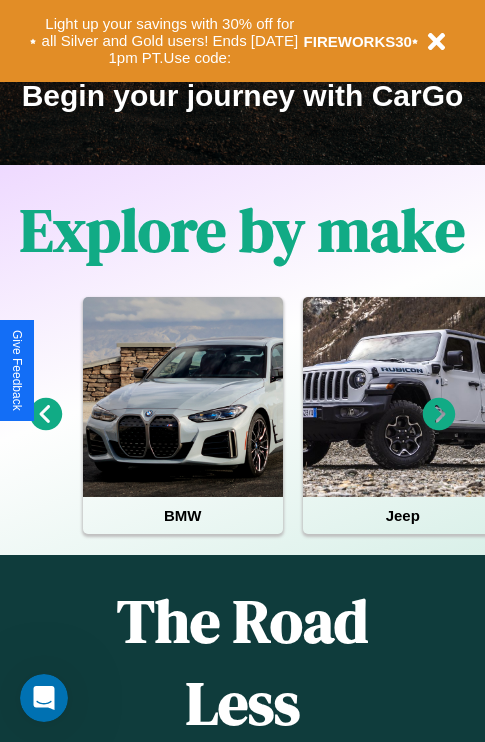 click 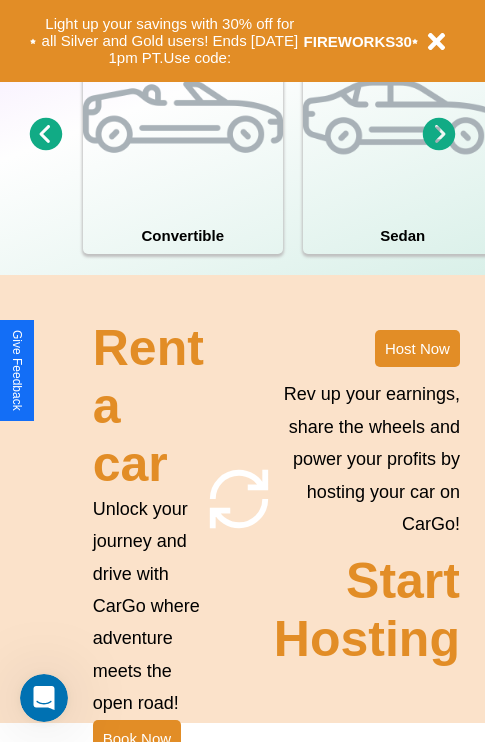 scroll, scrollTop: 1558, scrollLeft: 0, axis: vertical 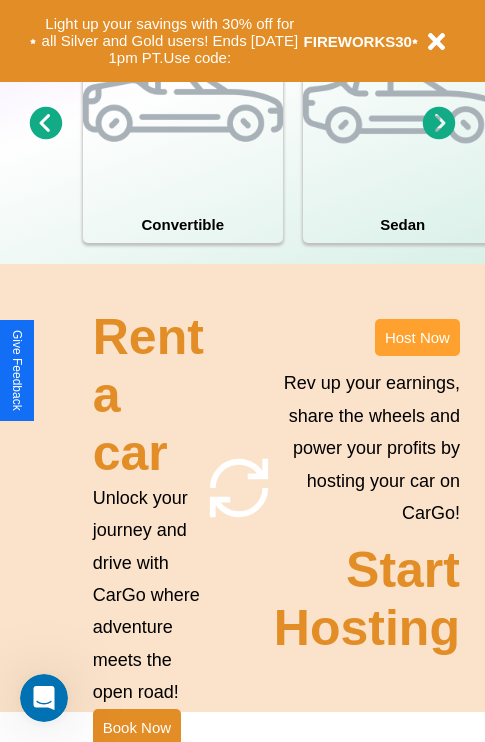 click on "Host Now" at bounding box center (417, 337) 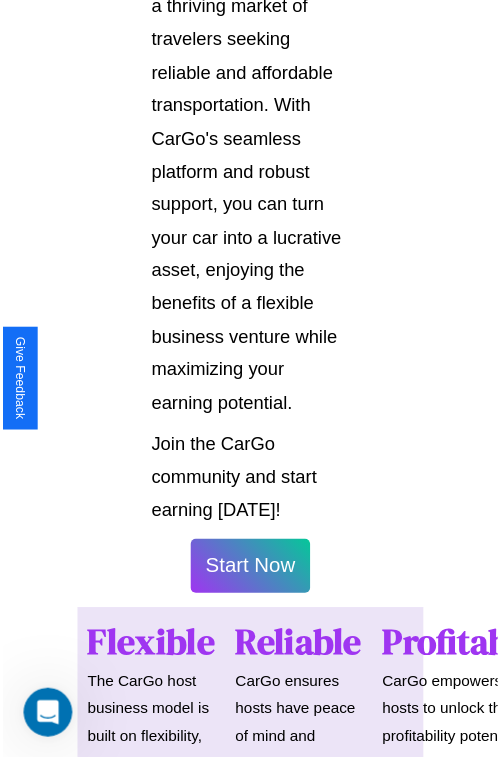 scroll, scrollTop: 1417, scrollLeft: 0, axis: vertical 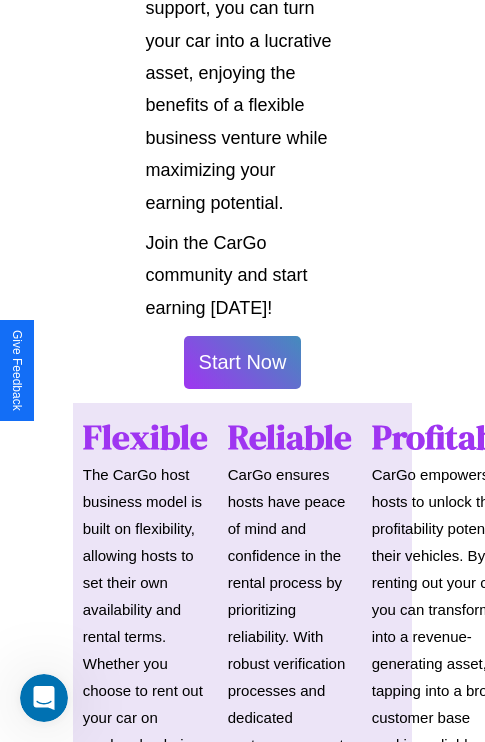 click on "Start Now" at bounding box center (243, 362) 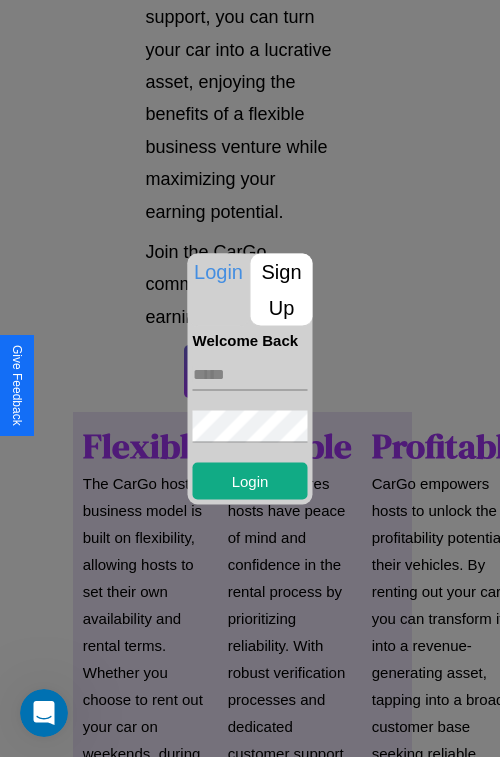 click on "Sign Up" at bounding box center [282, 289] 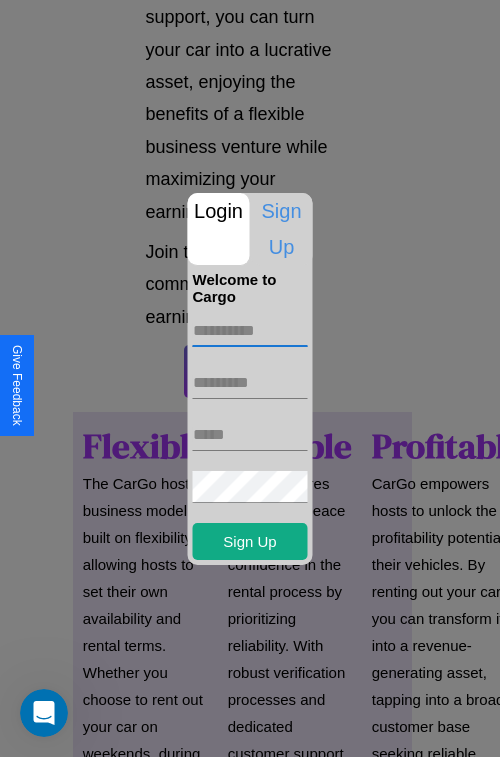click at bounding box center [250, 331] 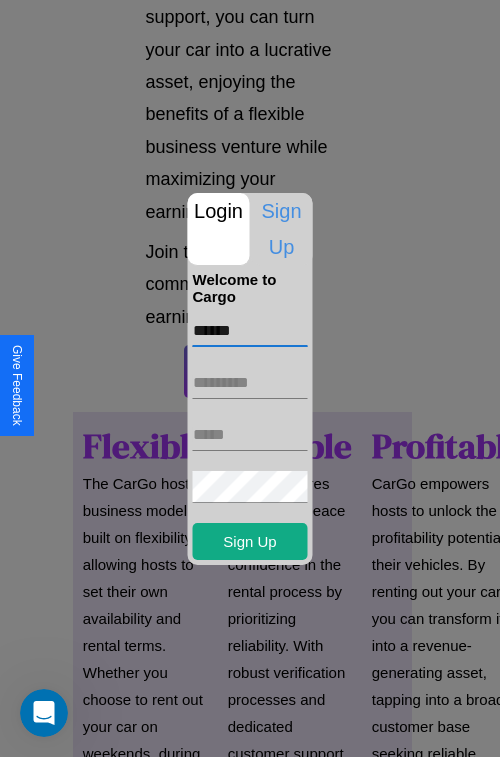 type on "******" 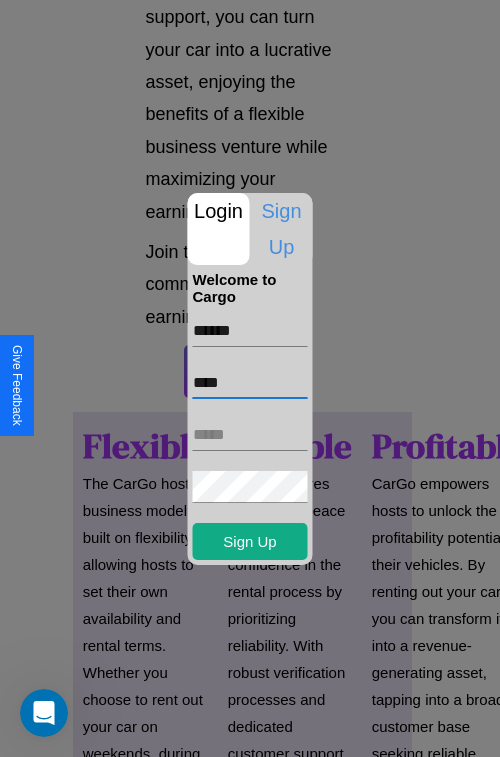 type on "****" 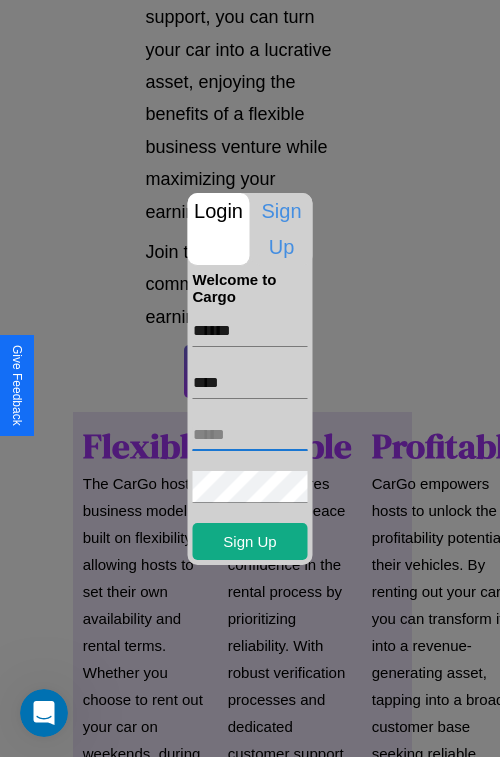 click at bounding box center [250, 435] 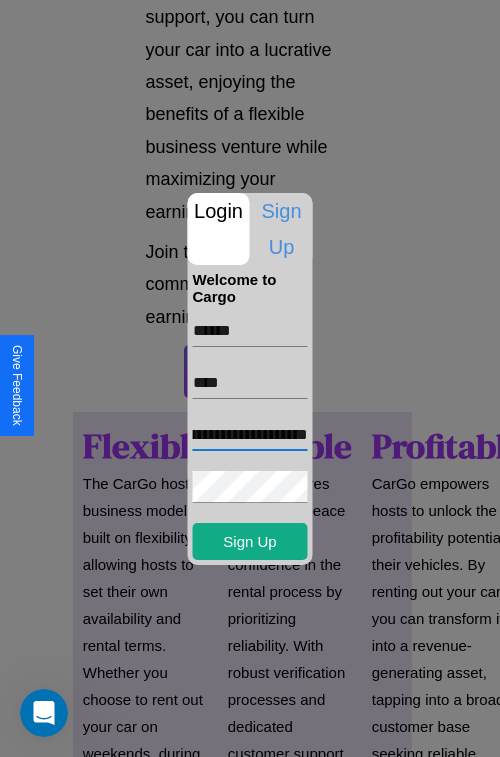 scroll, scrollTop: 0, scrollLeft: 70, axis: horizontal 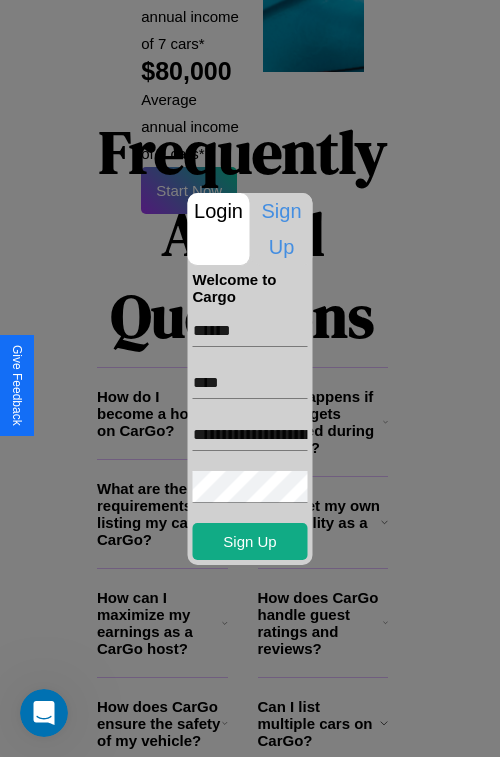 click at bounding box center (250, 378) 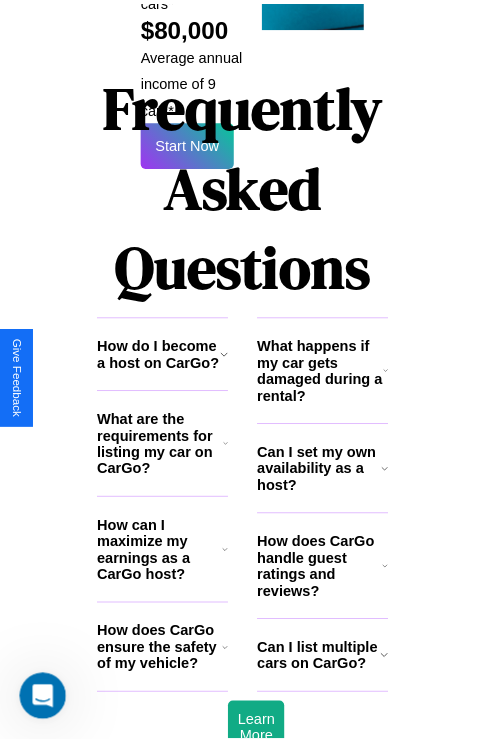 scroll, scrollTop: 1410, scrollLeft: 0, axis: vertical 